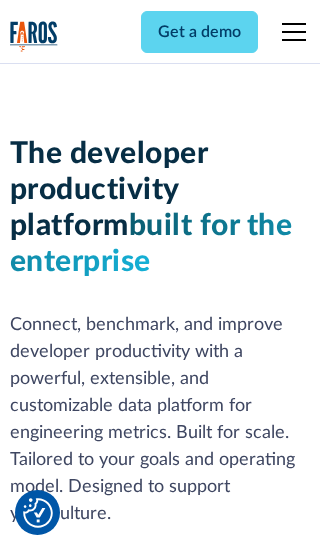 scroll, scrollTop: 0, scrollLeft: 0, axis: both 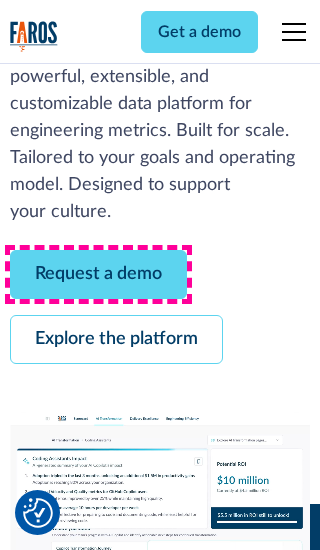 click on "Request a demo" at bounding box center [98, 274] 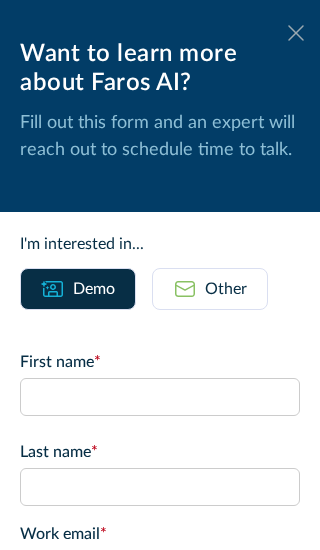 click 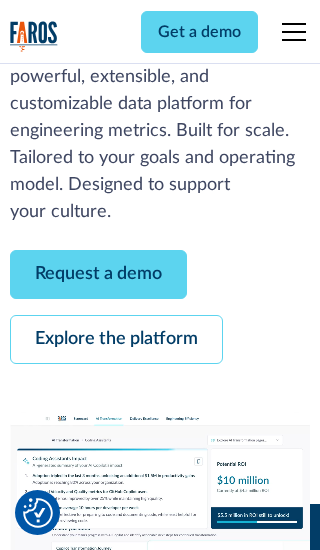 scroll, scrollTop: 367, scrollLeft: 0, axis: vertical 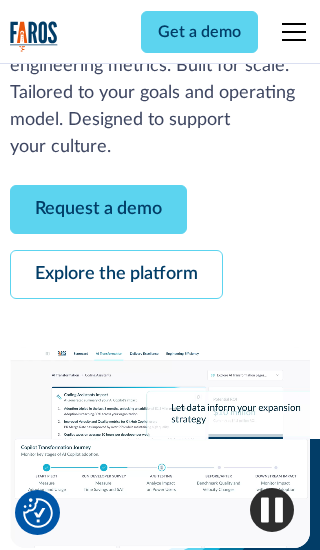 click on "Explore the platform" at bounding box center (116, 274) 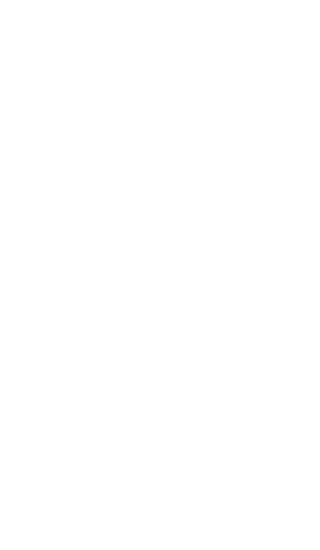 scroll, scrollTop: 0, scrollLeft: 0, axis: both 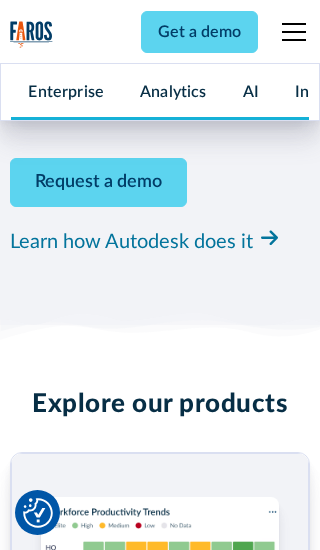 click on "Pricing" at bounding box center [34, 2462] 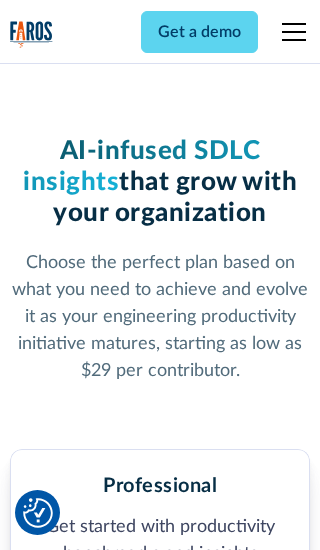 scroll, scrollTop: 0, scrollLeft: 0, axis: both 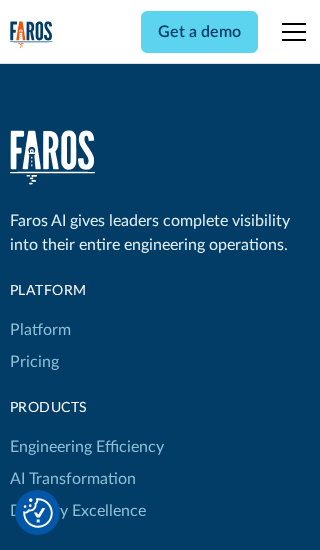 click on "Platform" at bounding box center (40, 330) 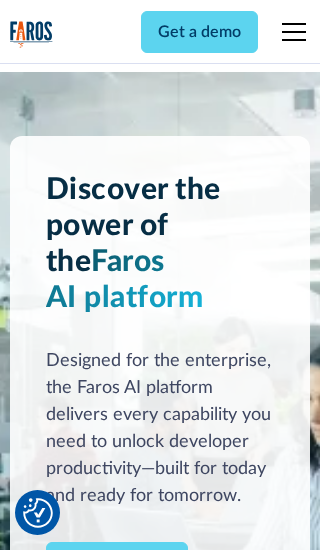 scroll, scrollTop: 0, scrollLeft: 0, axis: both 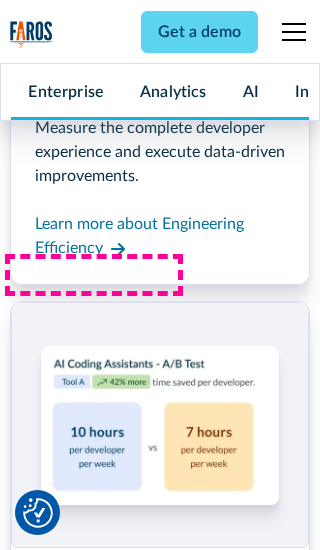 click on "Coding Assistant Impact" at bounding box center [95, 2431] 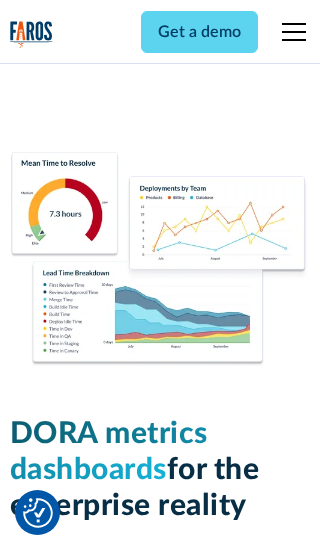 scroll, scrollTop: 0, scrollLeft: 0, axis: both 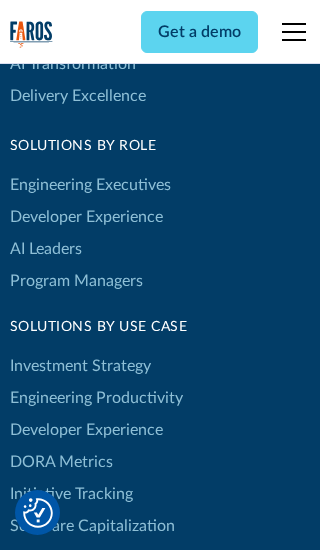click on "Blog" at bounding box center (25, 679) 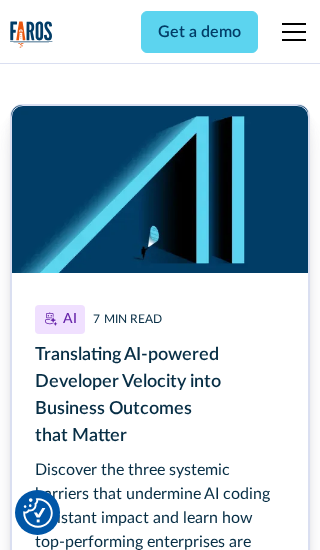 scroll, scrollTop: 0, scrollLeft: 0, axis: both 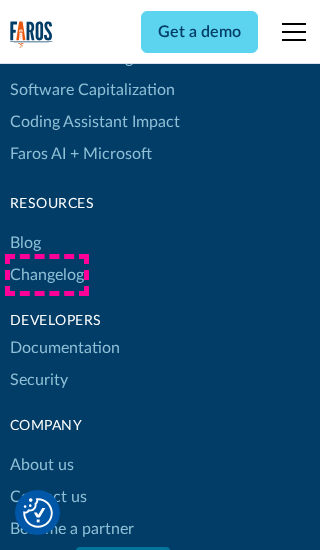 click on "Changelog" at bounding box center [47, 275] 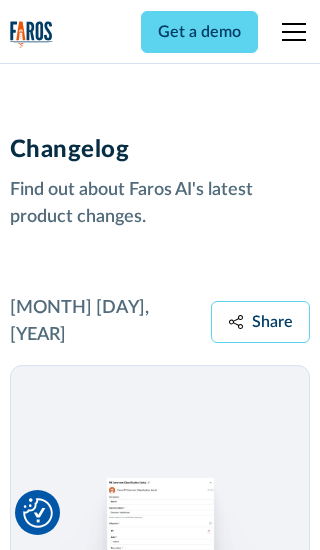 scroll, scrollTop: 0, scrollLeft: 0, axis: both 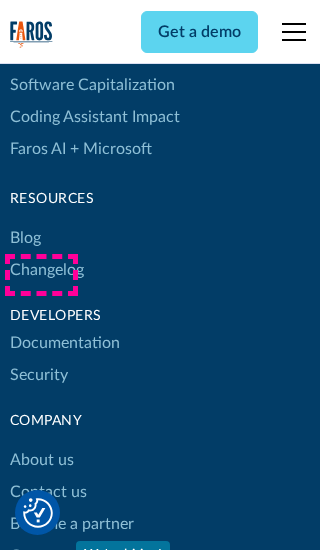 click on "About us" at bounding box center (42, 460) 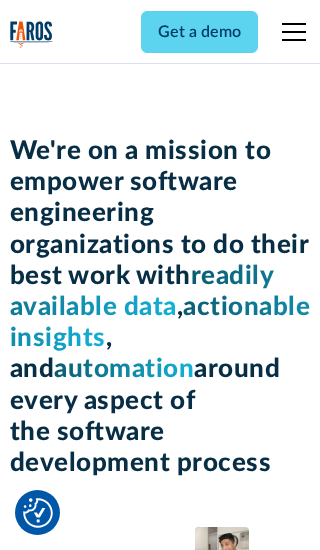scroll, scrollTop: 0, scrollLeft: 0, axis: both 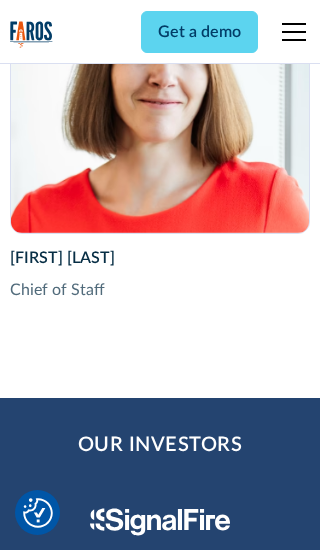 click on "Contact us" at bounding box center [48, 2829] 